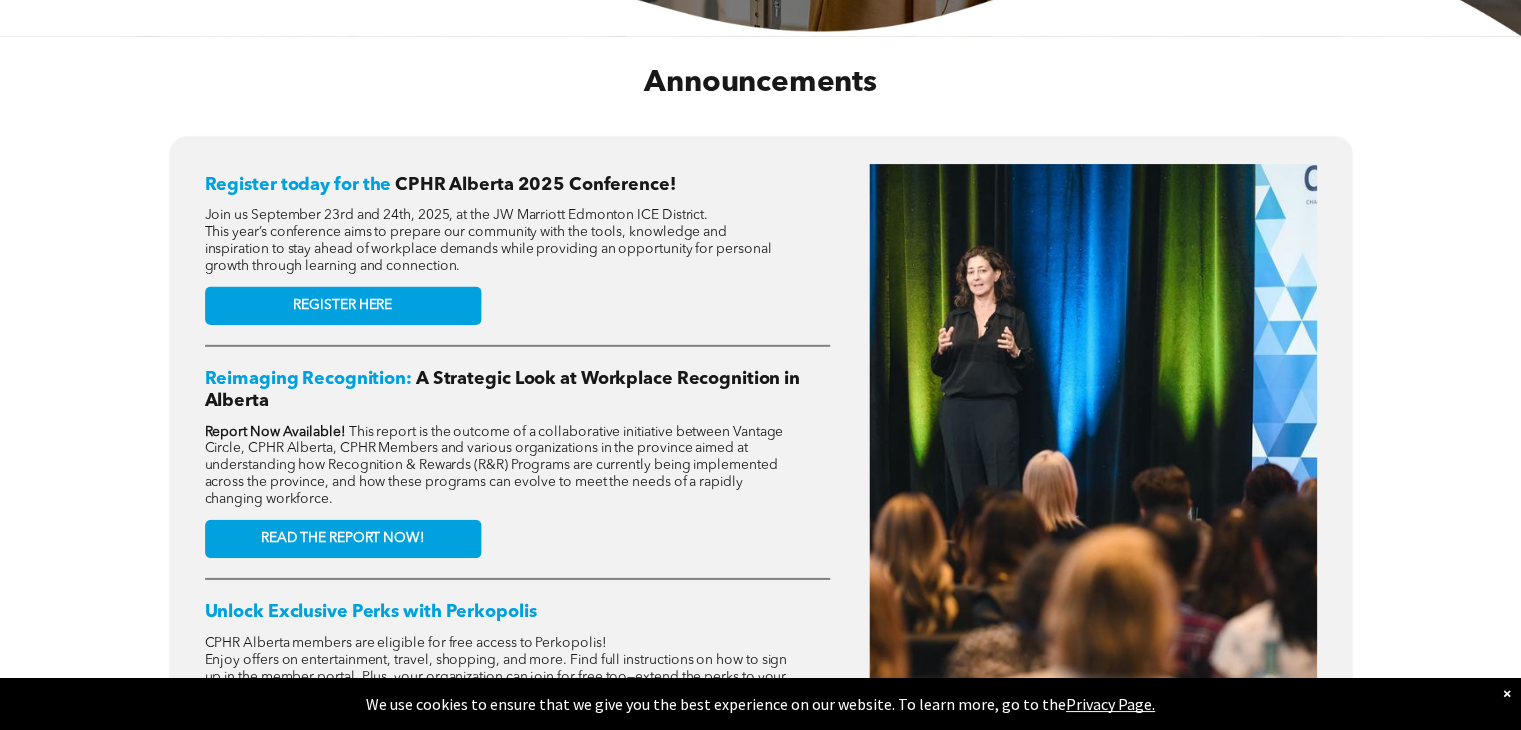 scroll, scrollTop: 744, scrollLeft: 0, axis: vertical 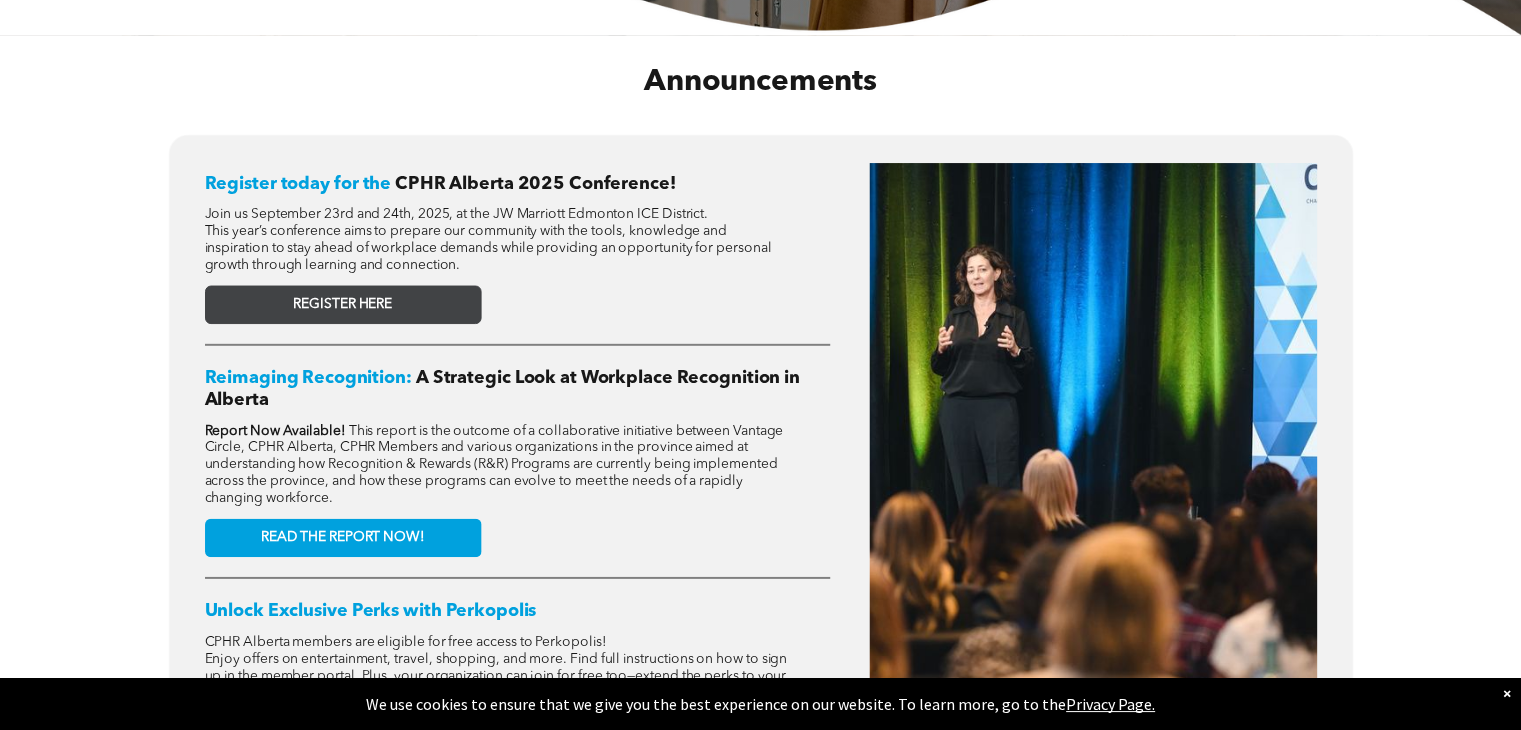 click on "REGISTER HERE" at bounding box center [342, 304] 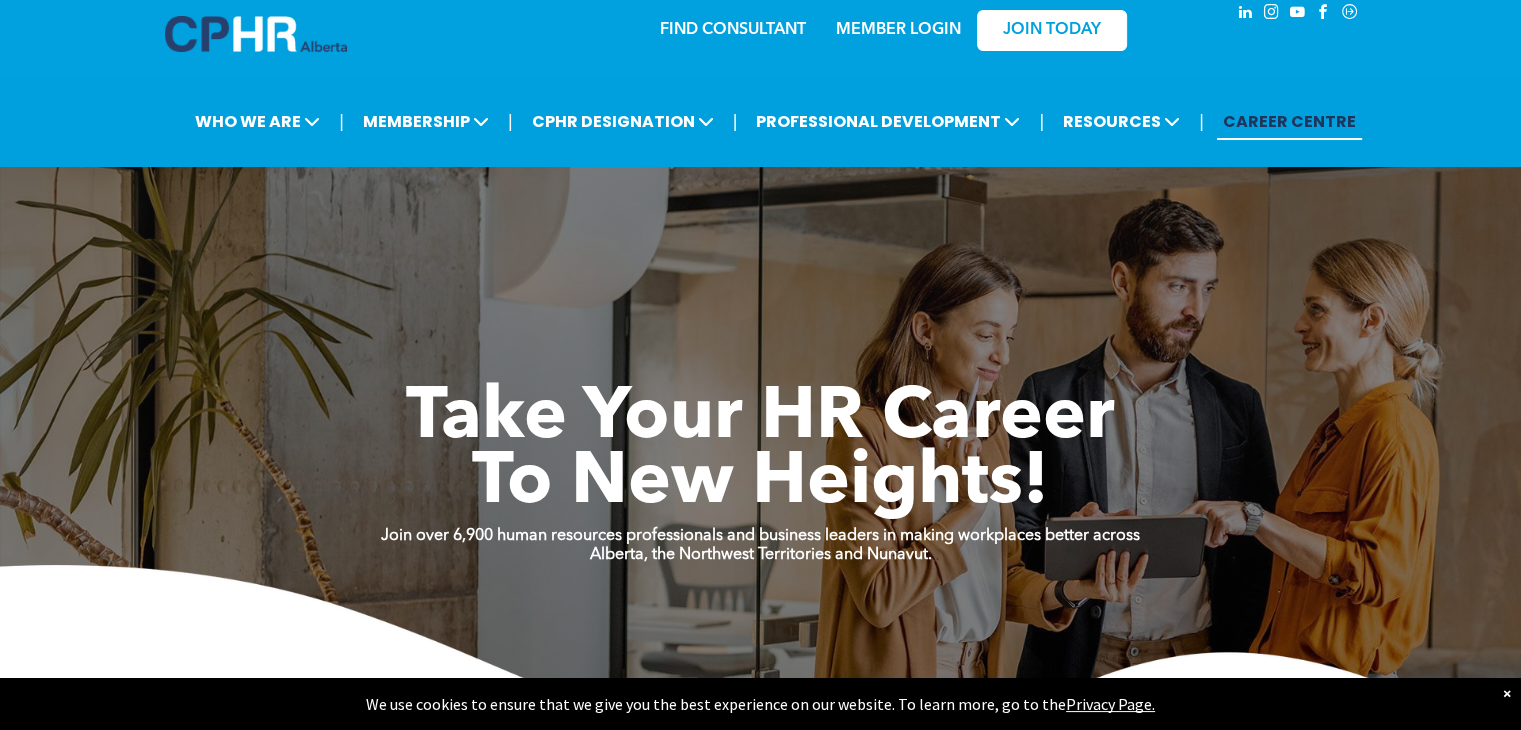 scroll, scrollTop: 0, scrollLeft: 0, axis: both 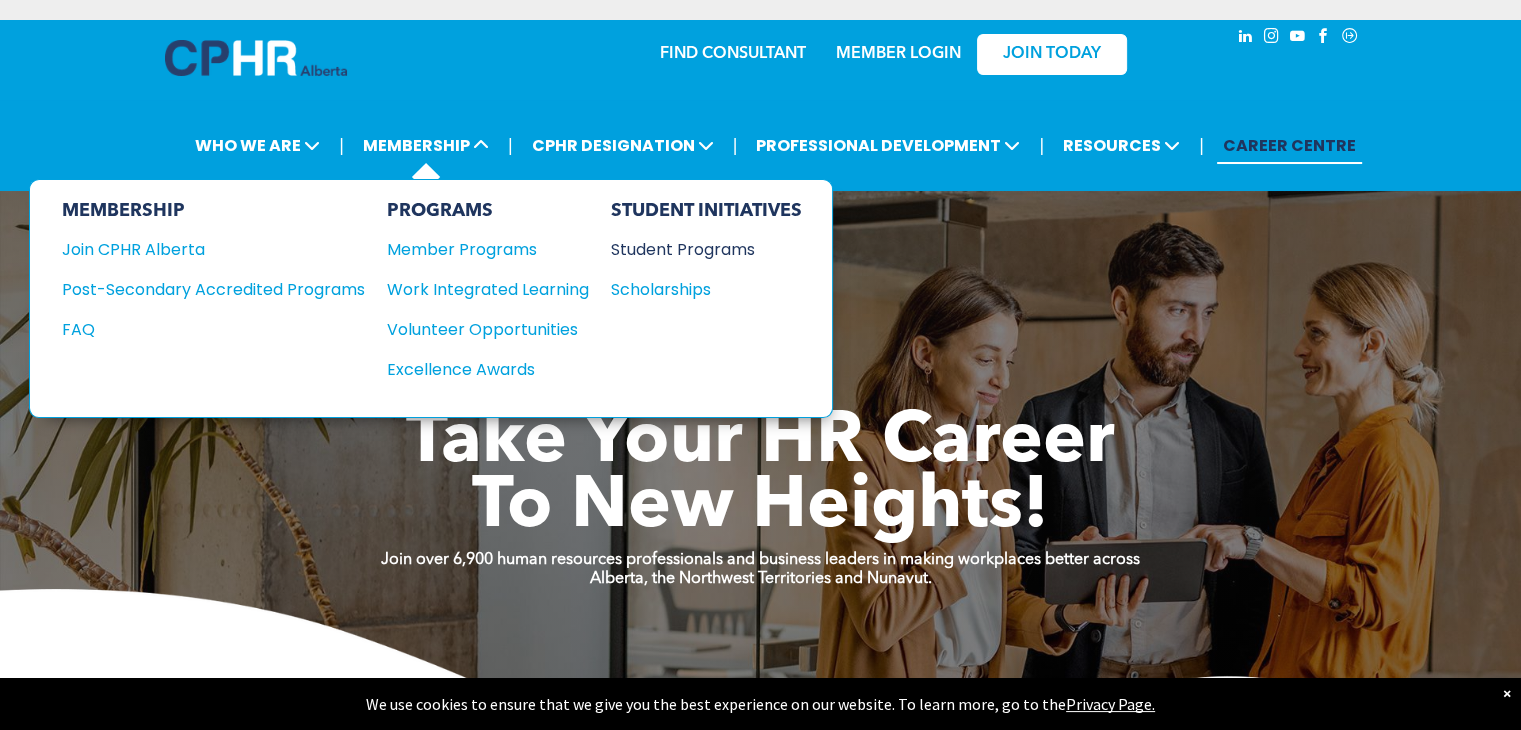click on "Student Programs" at bounding box center (697, 249) 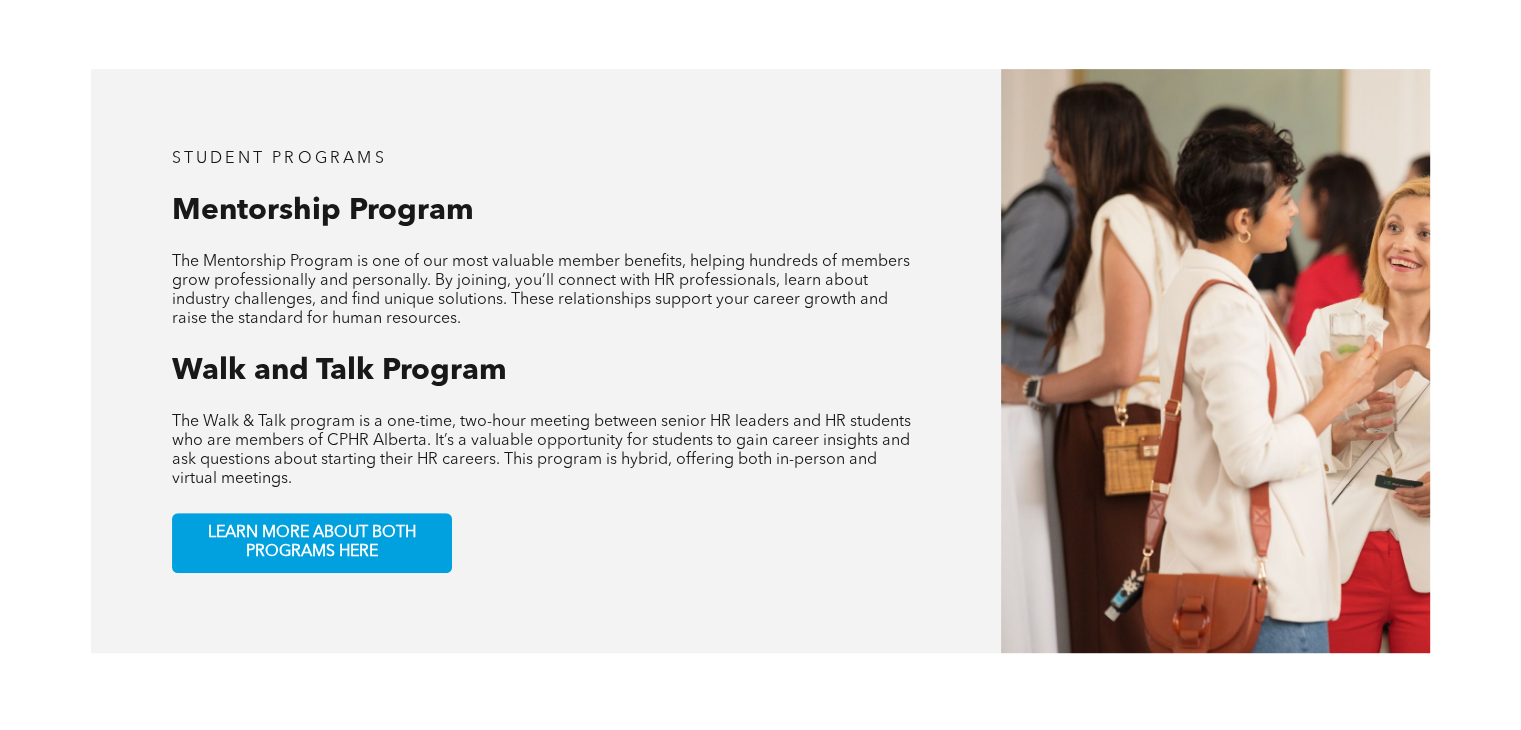 scroll, scrollTop: 936, scrollLeft: 0, axis: vertical 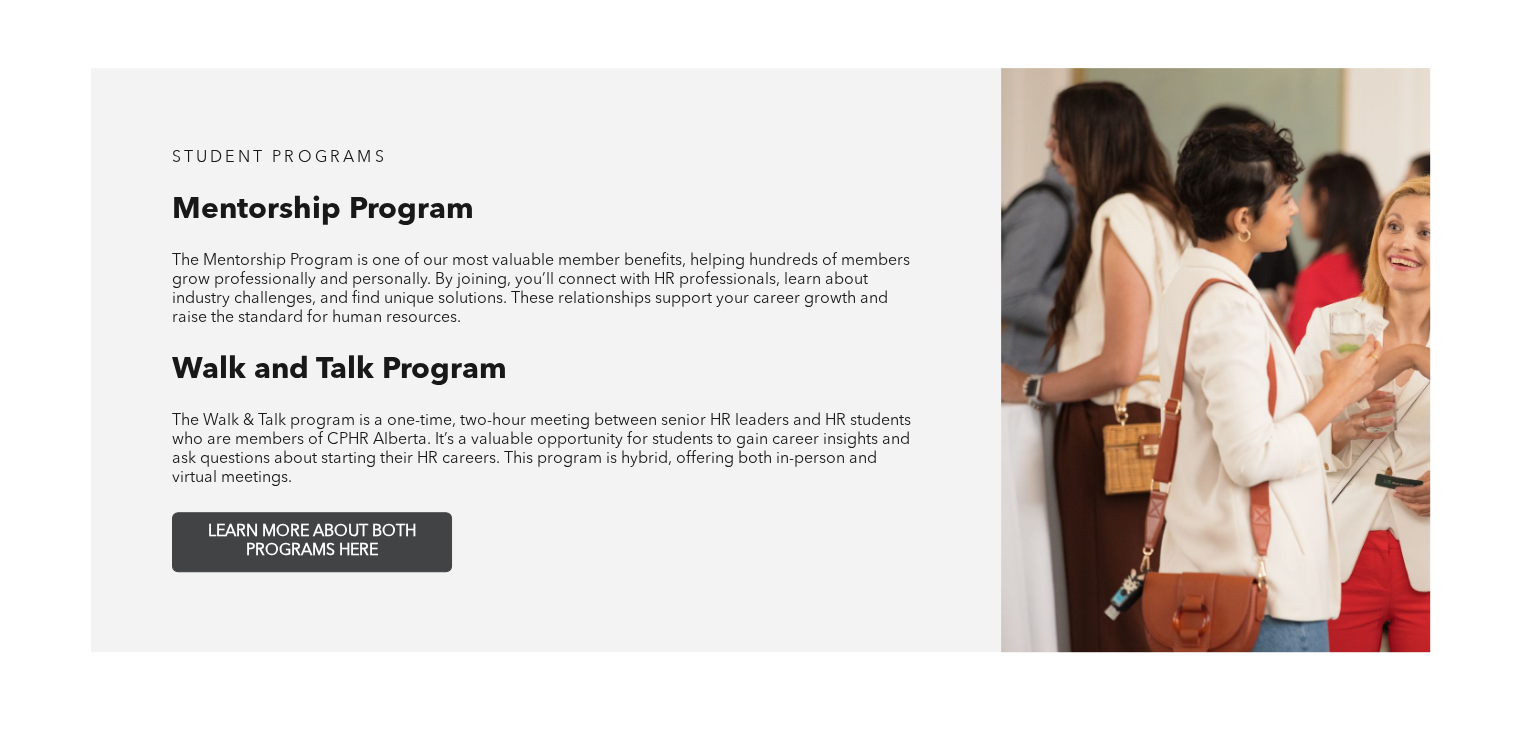 click on "LEARN MORE ABOUT BOTH PROGRAMS HERE" at bounding box center [312, 542] 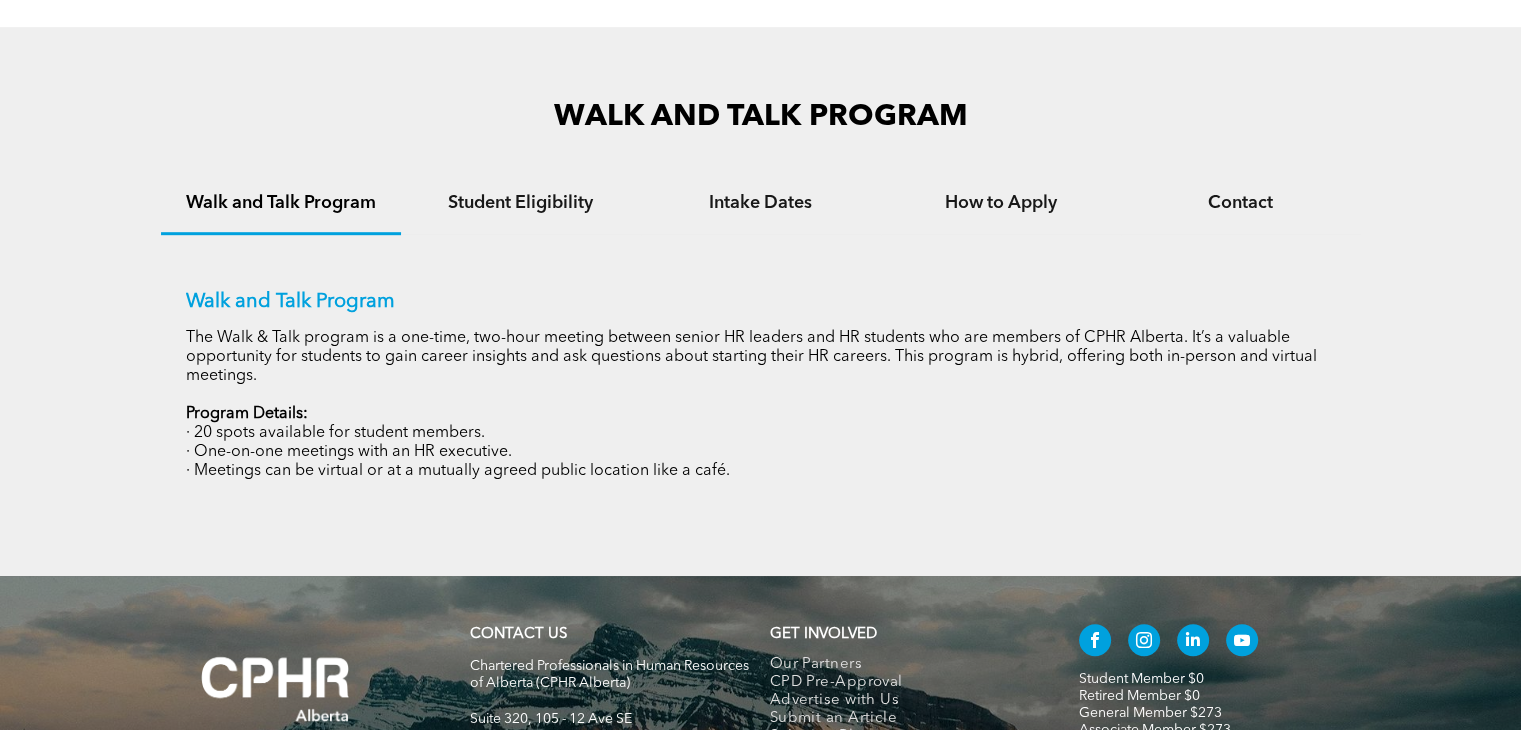 scroll, scrollTop: 1204, scrollLeft: 0, axis: vertical 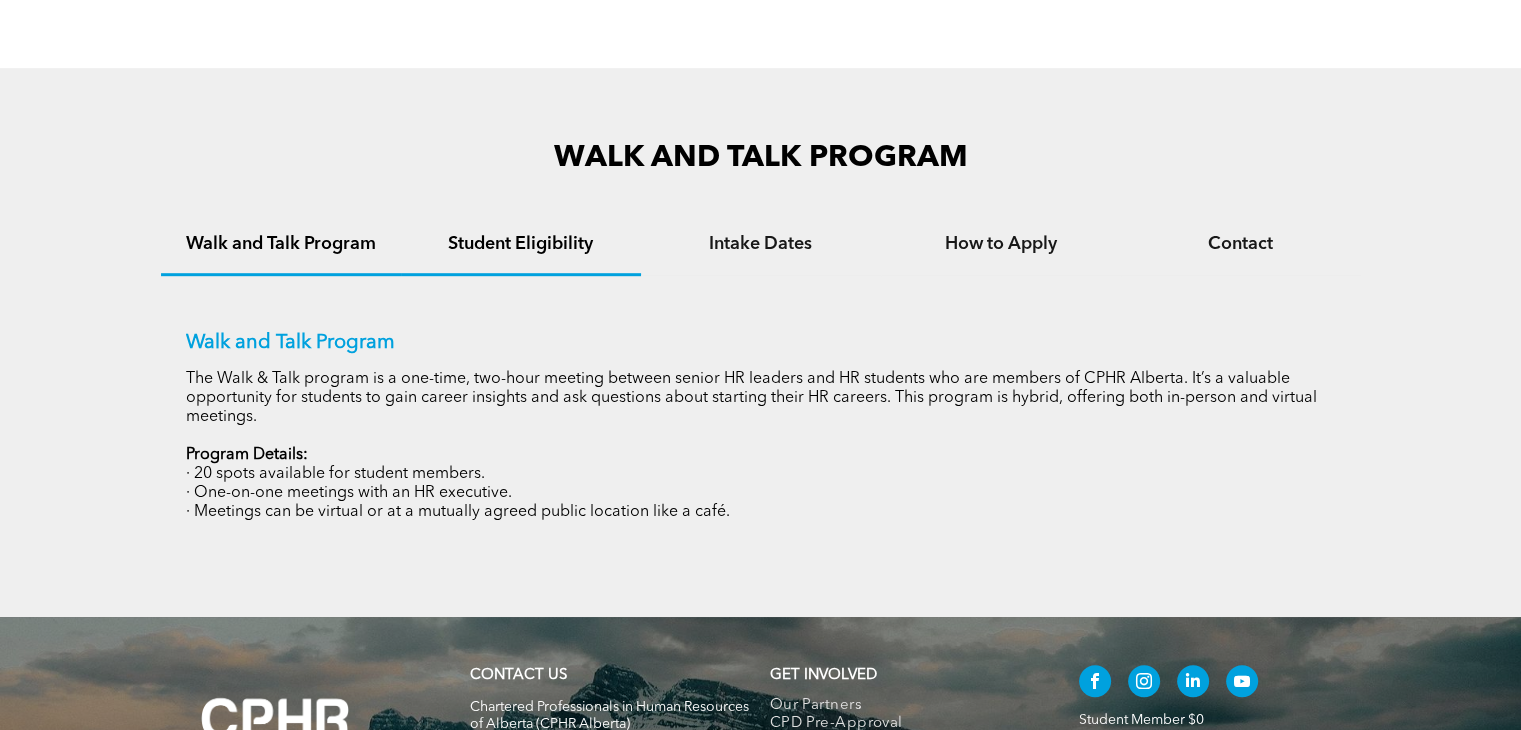 click on "Student Eligibility" at bounding box center [521, 244] 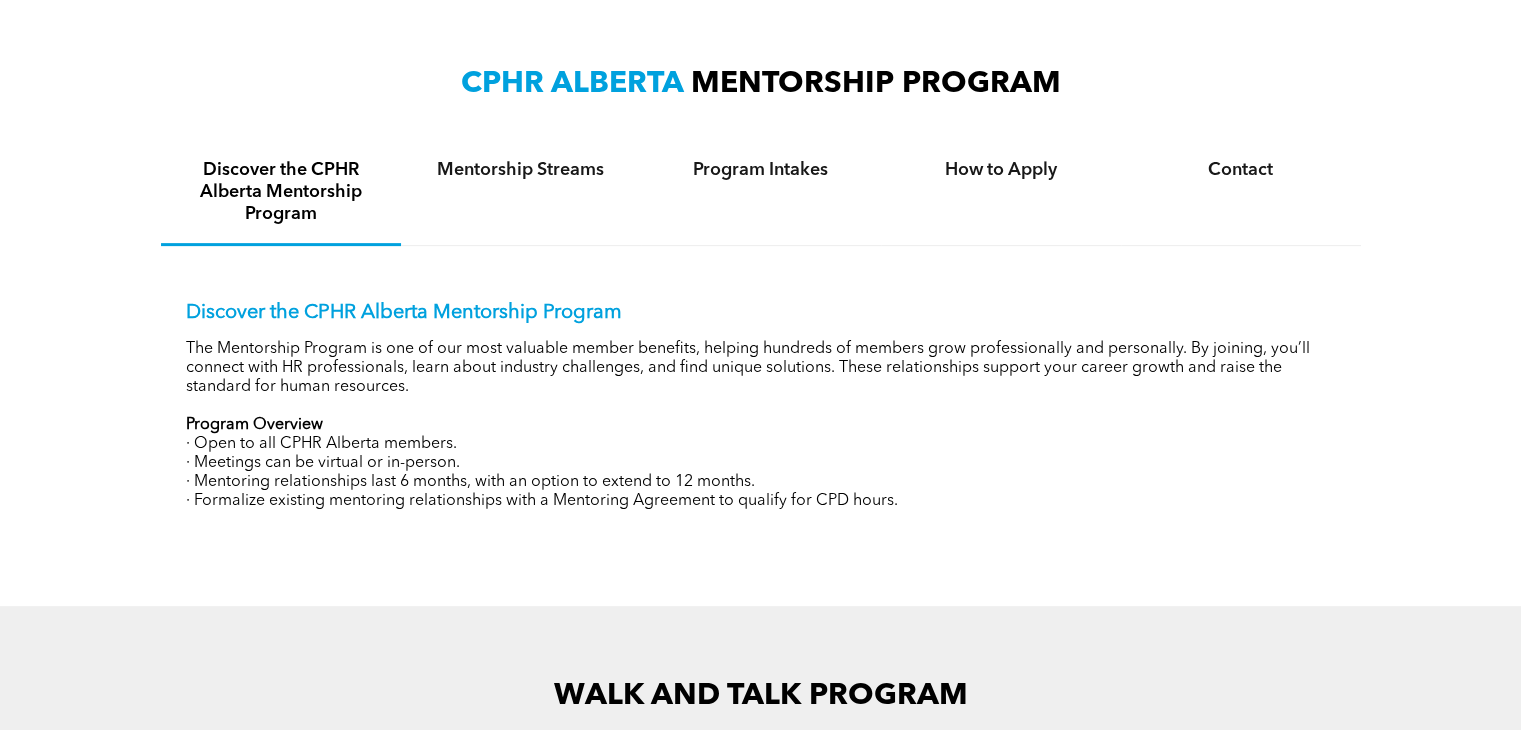 scroll, scrollTop: 653, scrollLeft: 0, axis: vertical 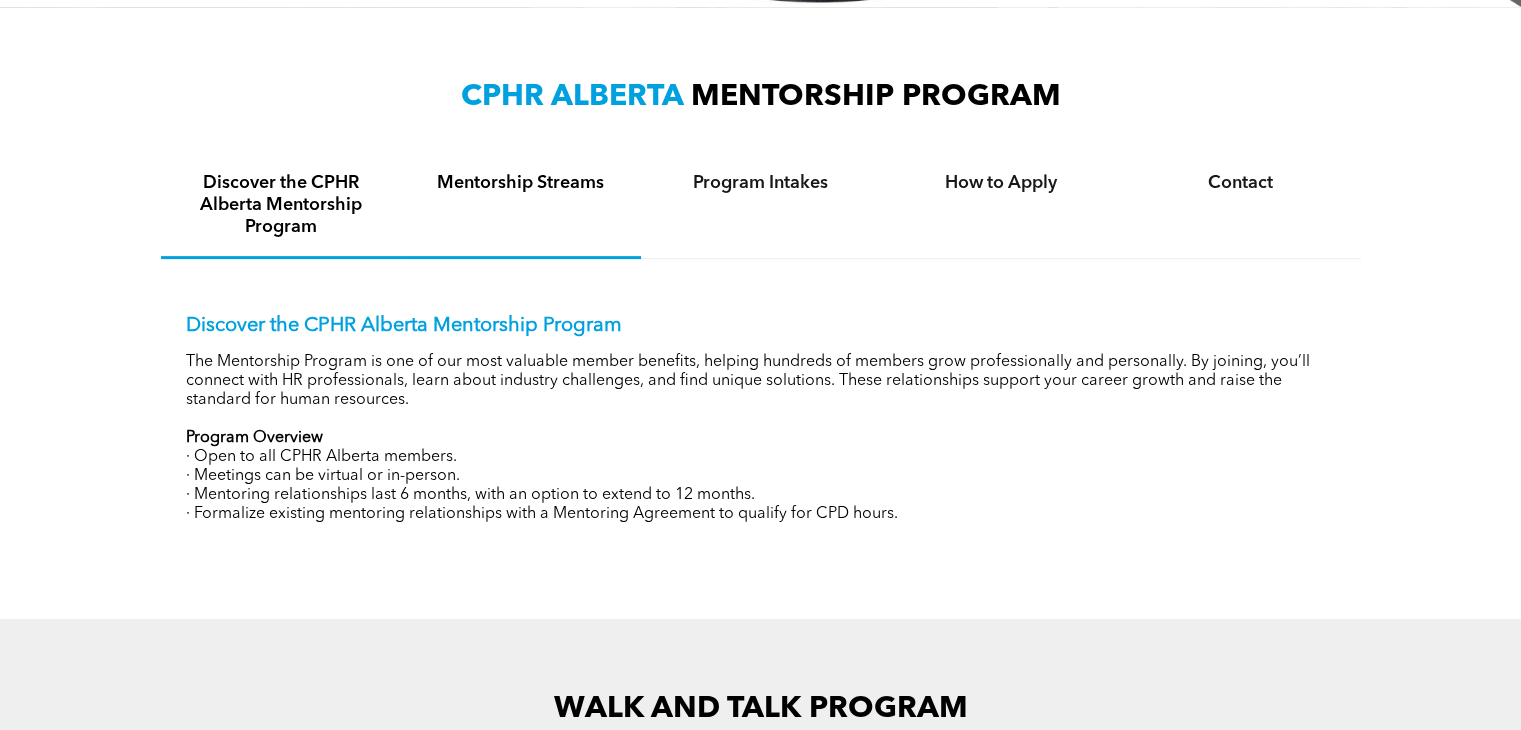 click on "Mentorship Streams" at bounding box center [521, 183] 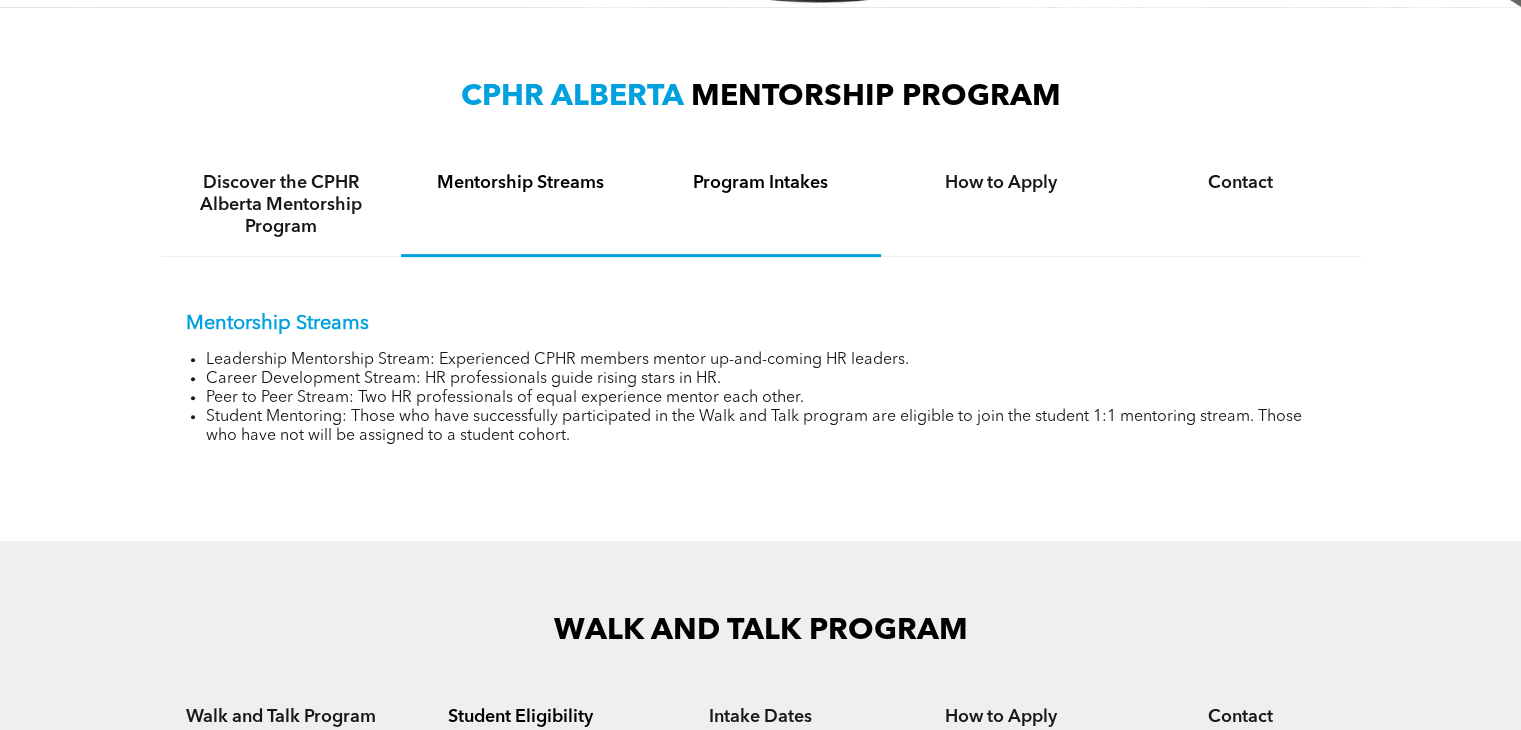 click on "Program Intakes" at bounding box center (761, 205) 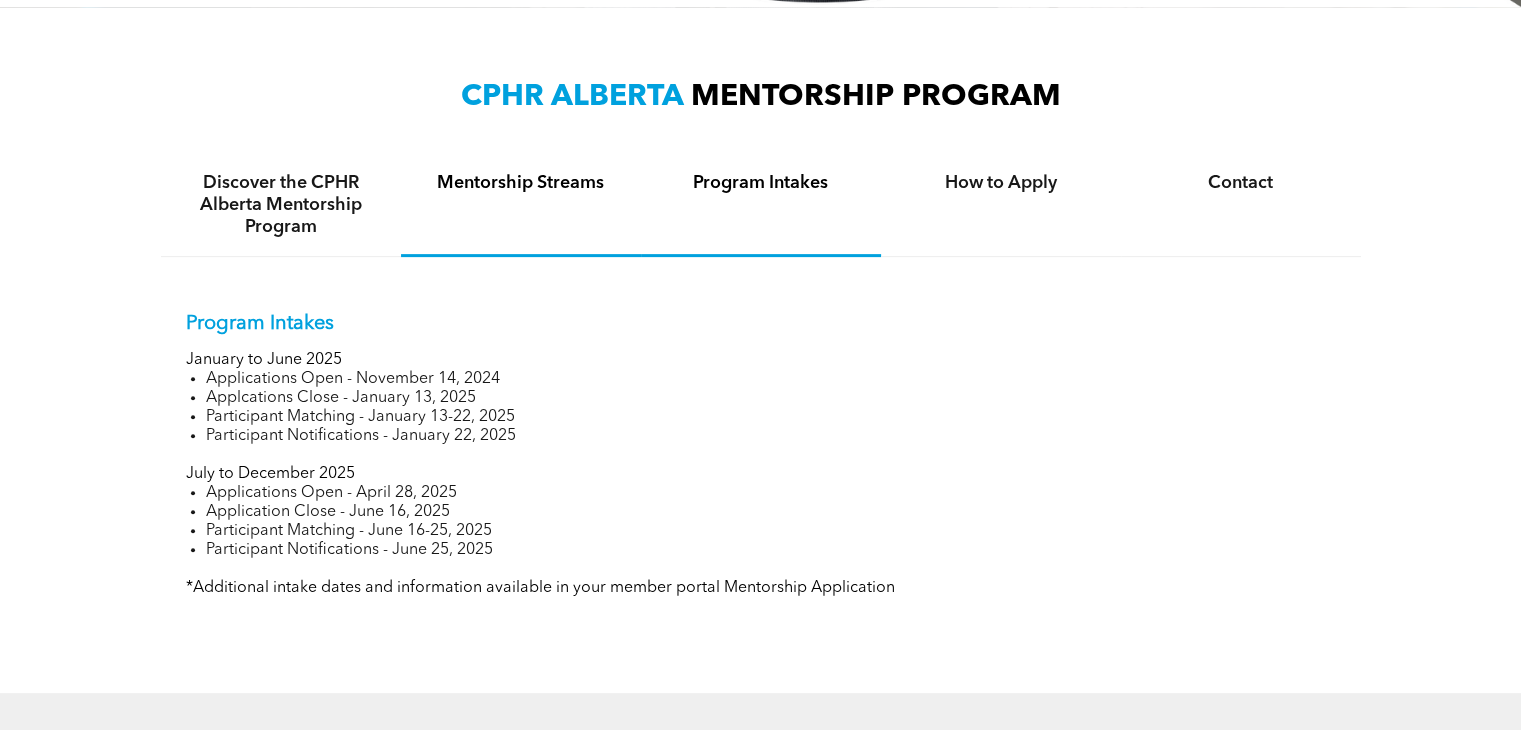 click on "Mentorship Streams" at bounding box center [521, 205] 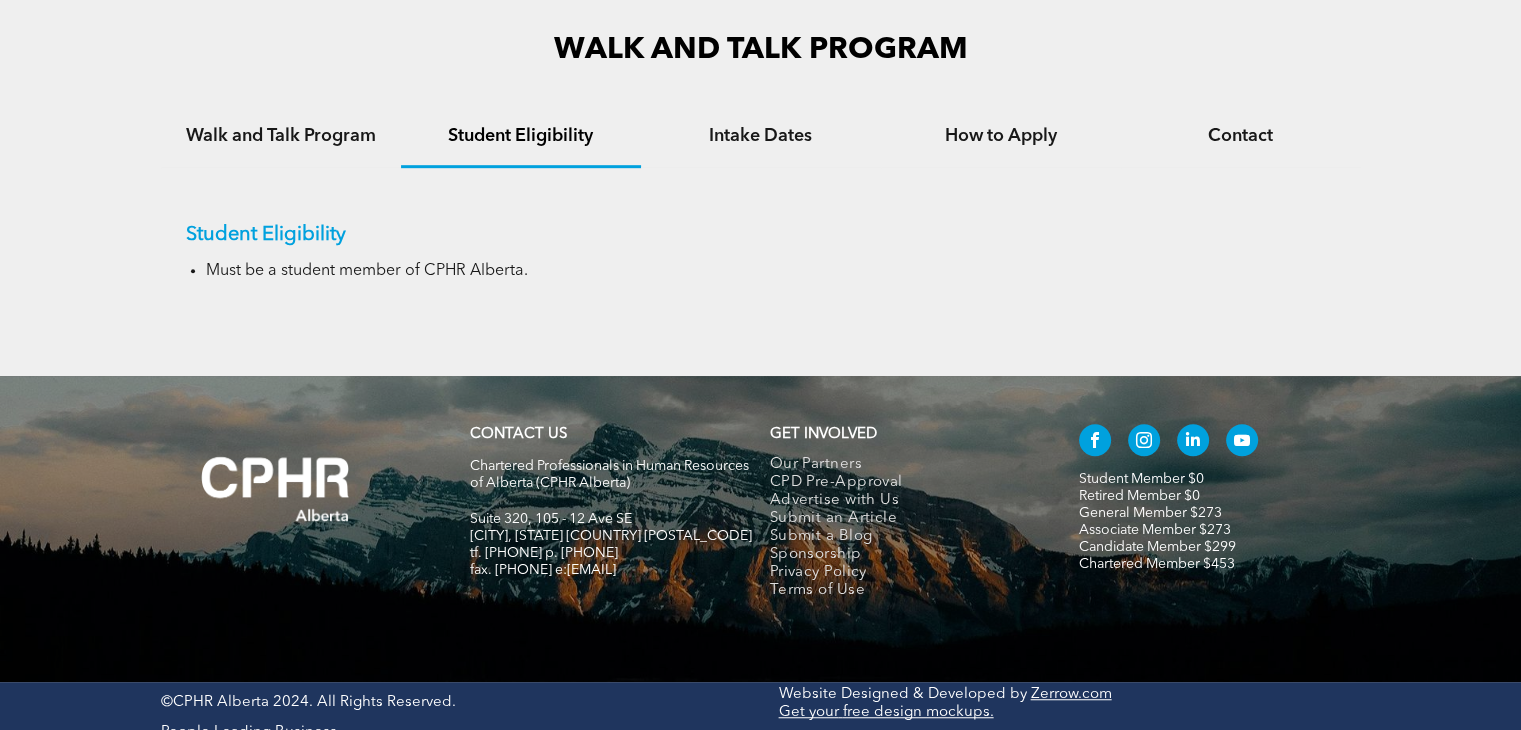 scroll, scrollTop: 1270, scrollLeft: 0, axis: vertical 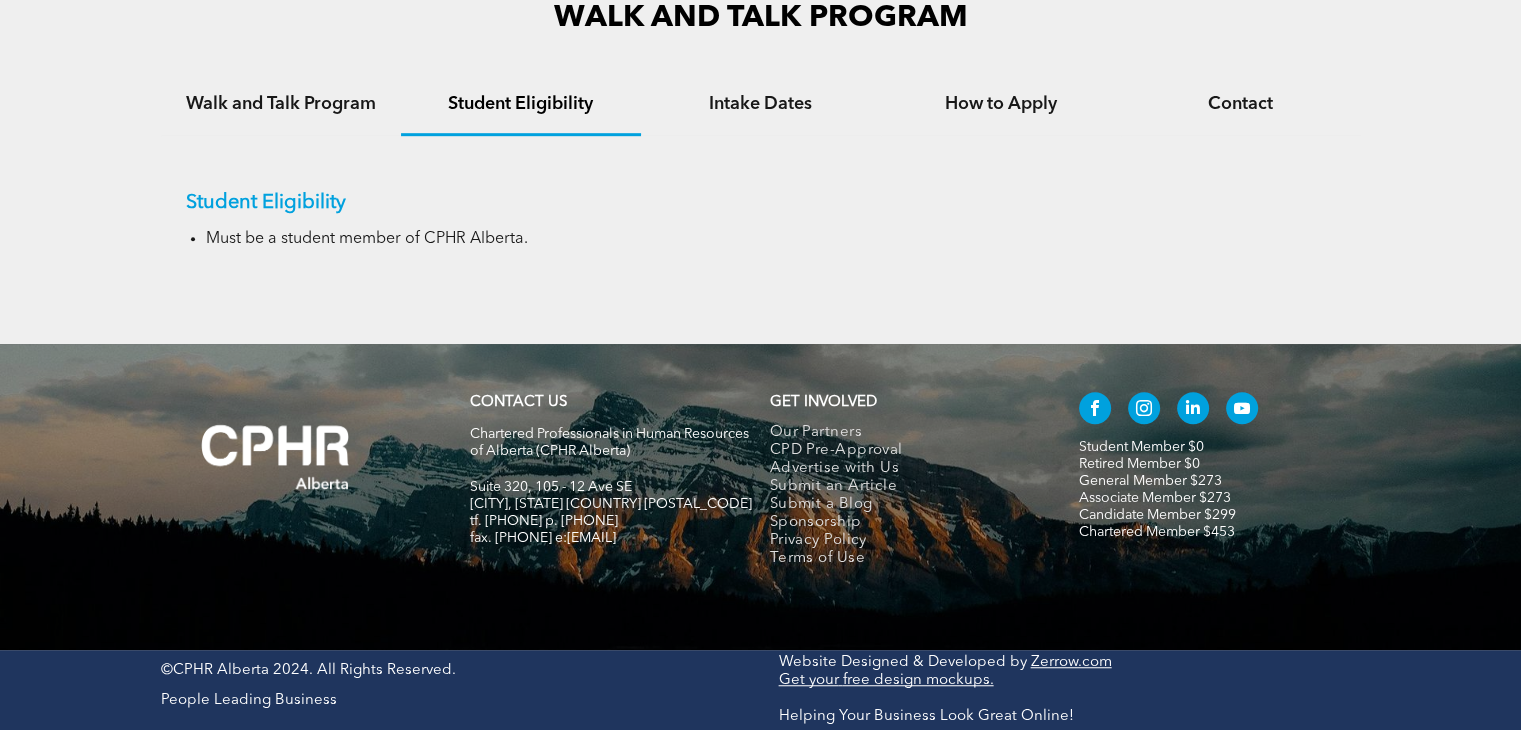 click on "Student Eligibility" at bounding box center [521, 104] 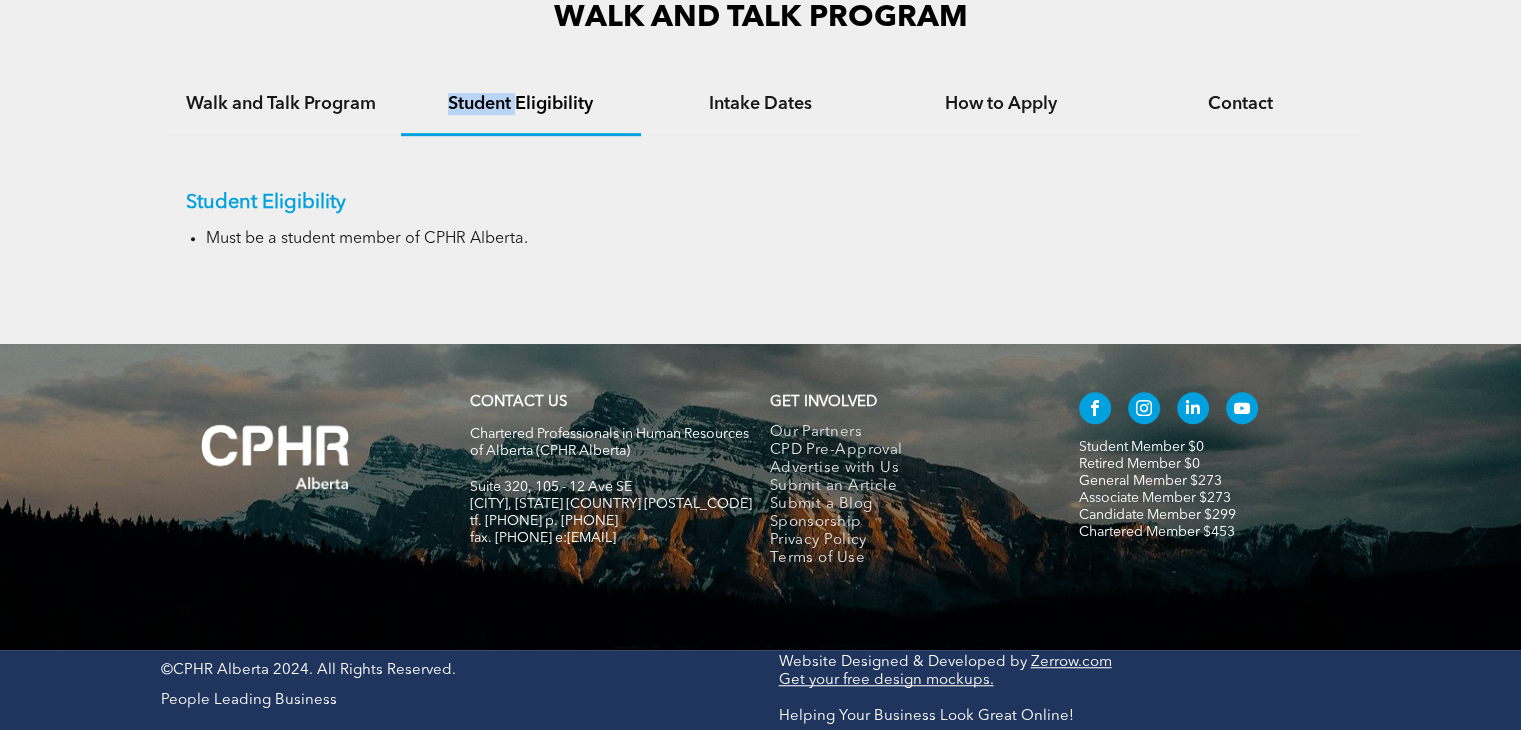 click on "Student Eligibility" at bounding box center [521, 104] 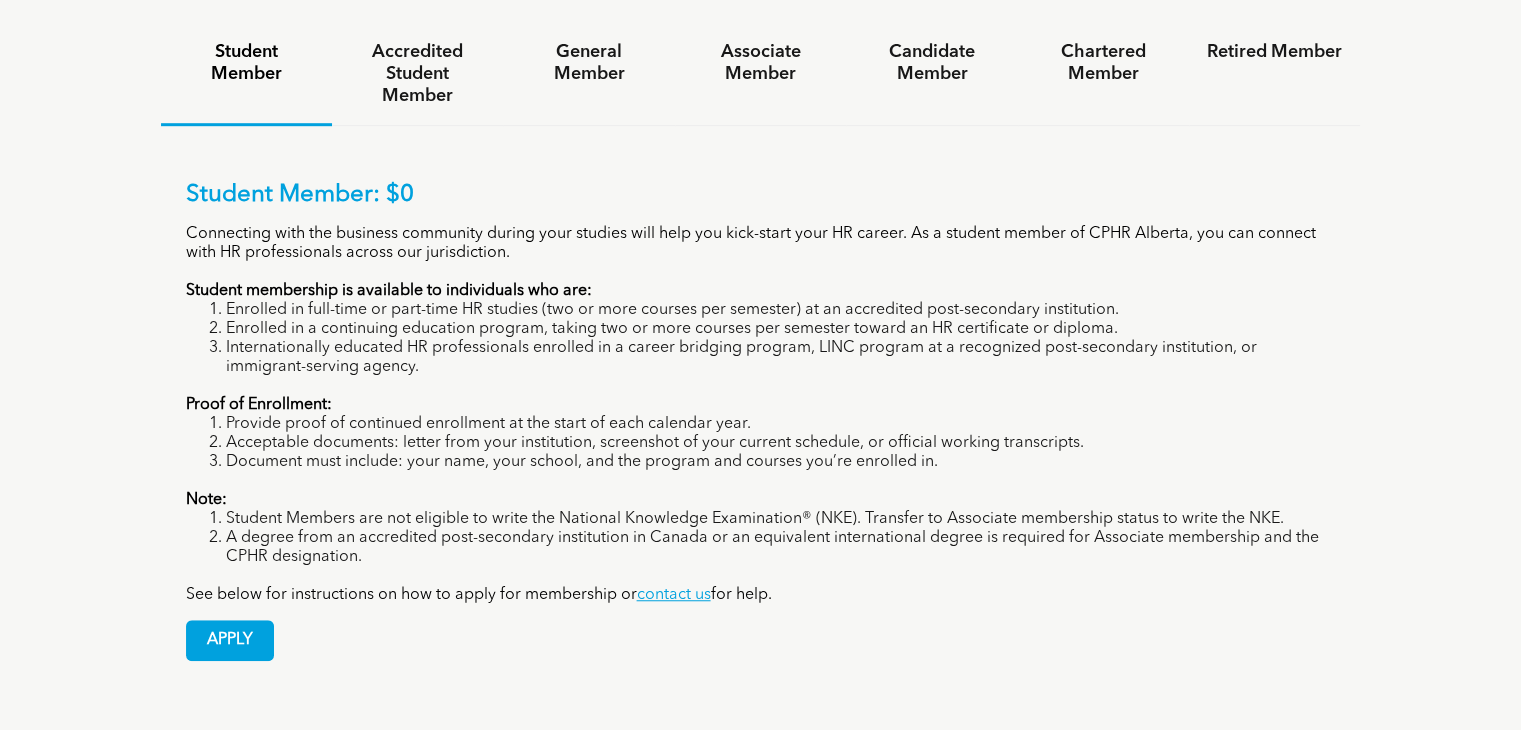 scroll, scrollTop: 1496, scrollLeft: 0, axis: vertical 